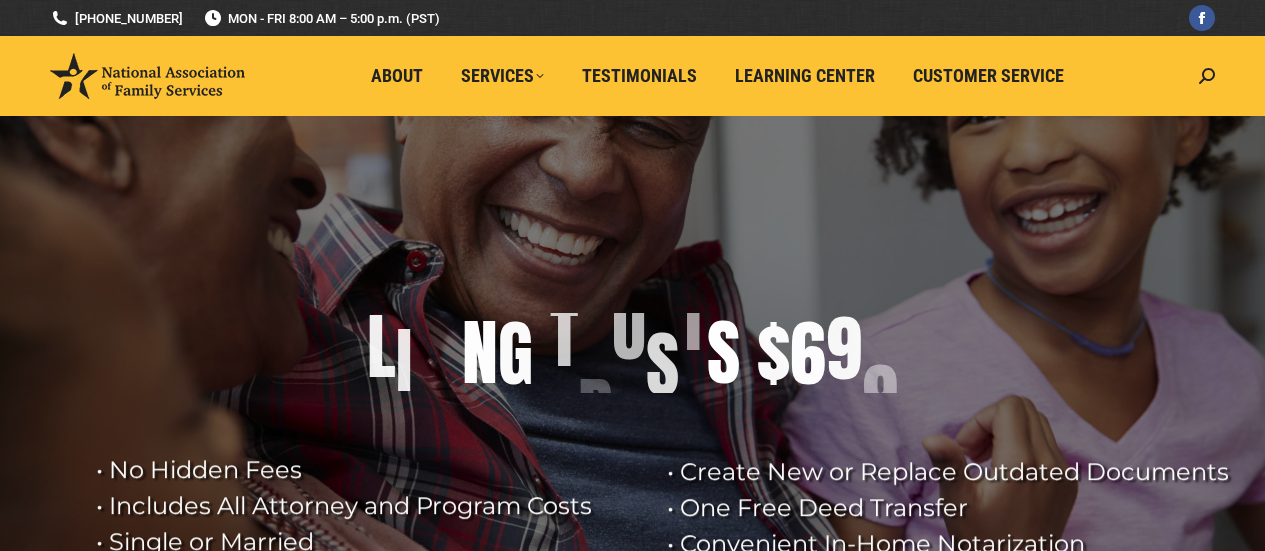 scroll, scrollTop: 0, scrollLeft: 0, axis: both 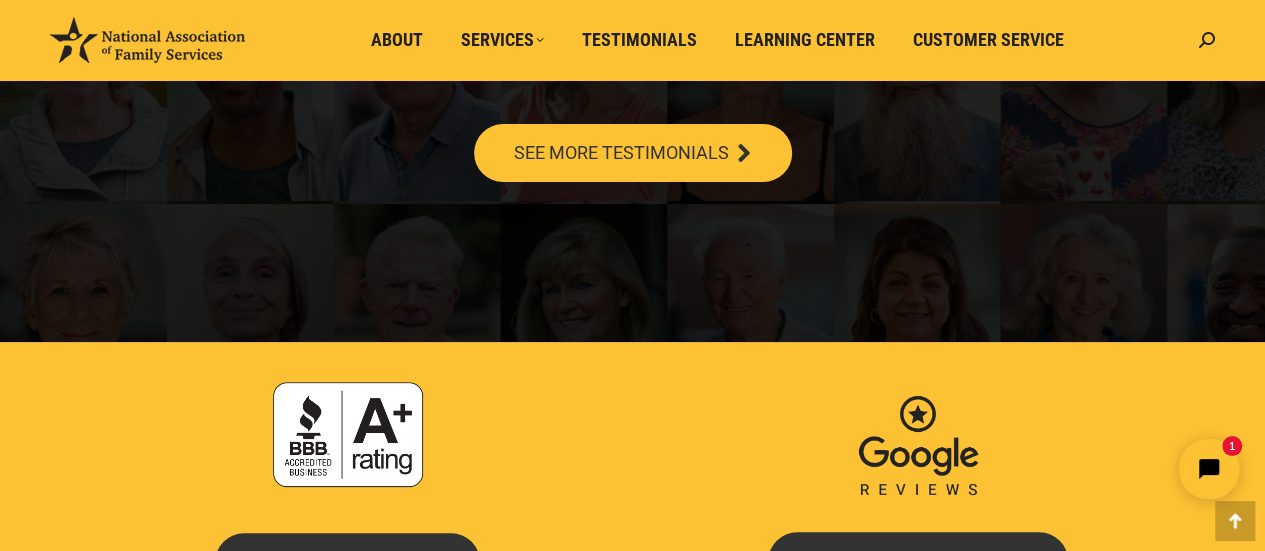 click at bounding box center (348, 434) 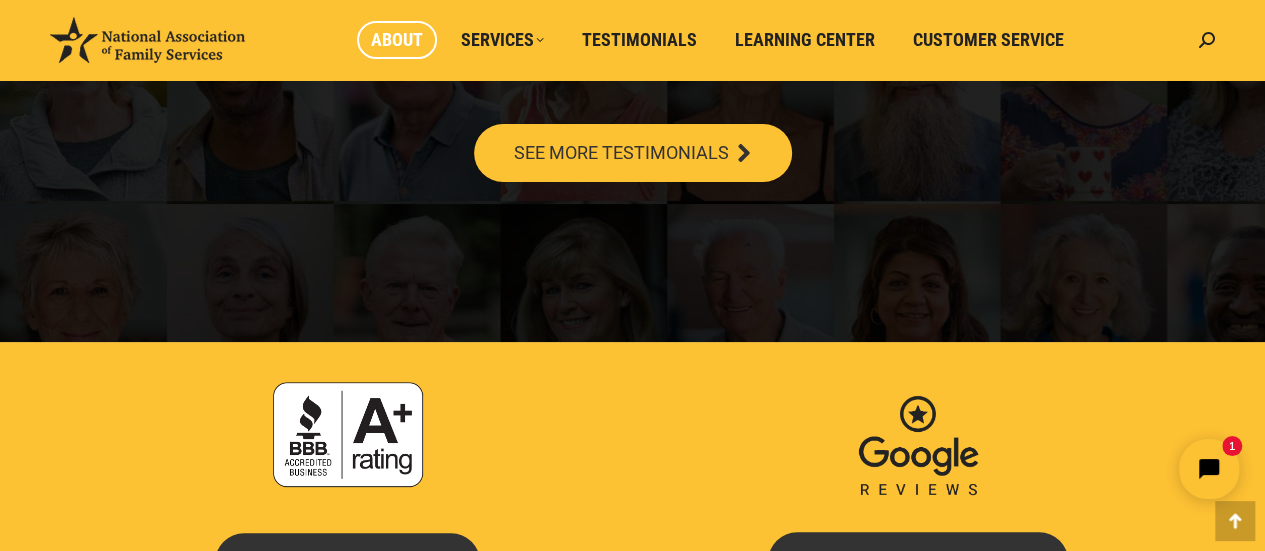 click on "About" at bounding box center (397, 40) 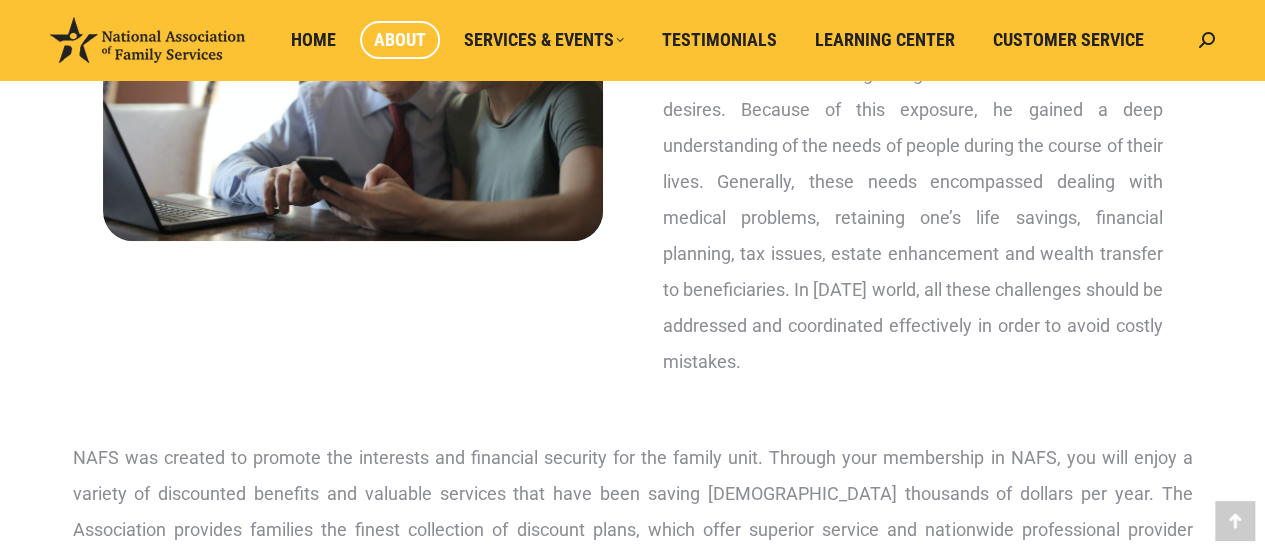 scroll, scrollTop: 400, scrollLeft: 0, axis: vertical 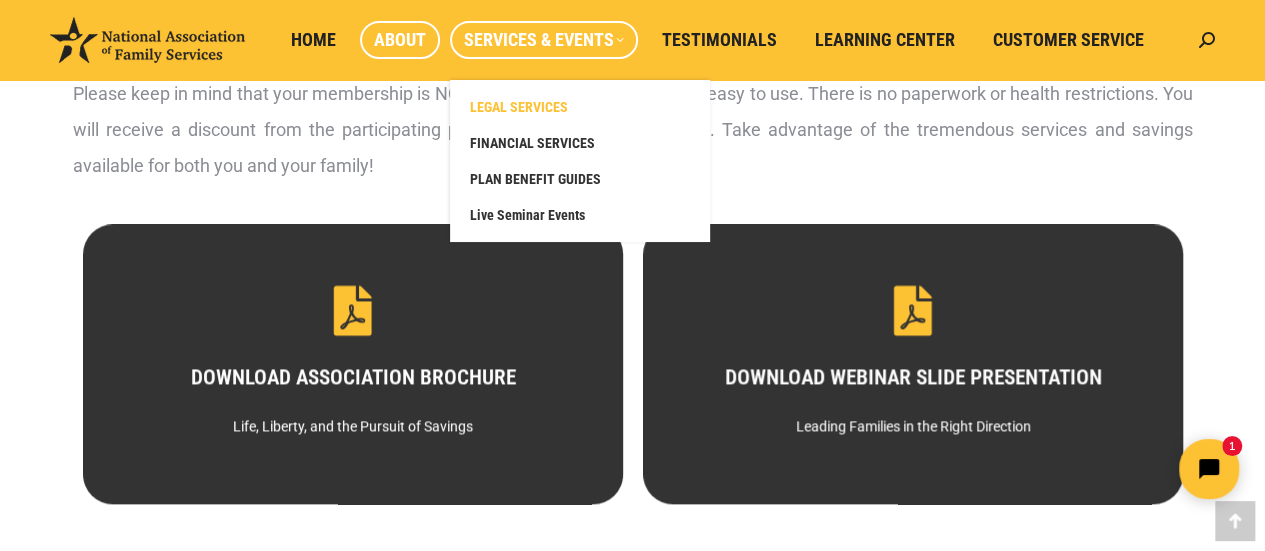 click on "LEGAL SERVICES" at bounding box center [519, 107] 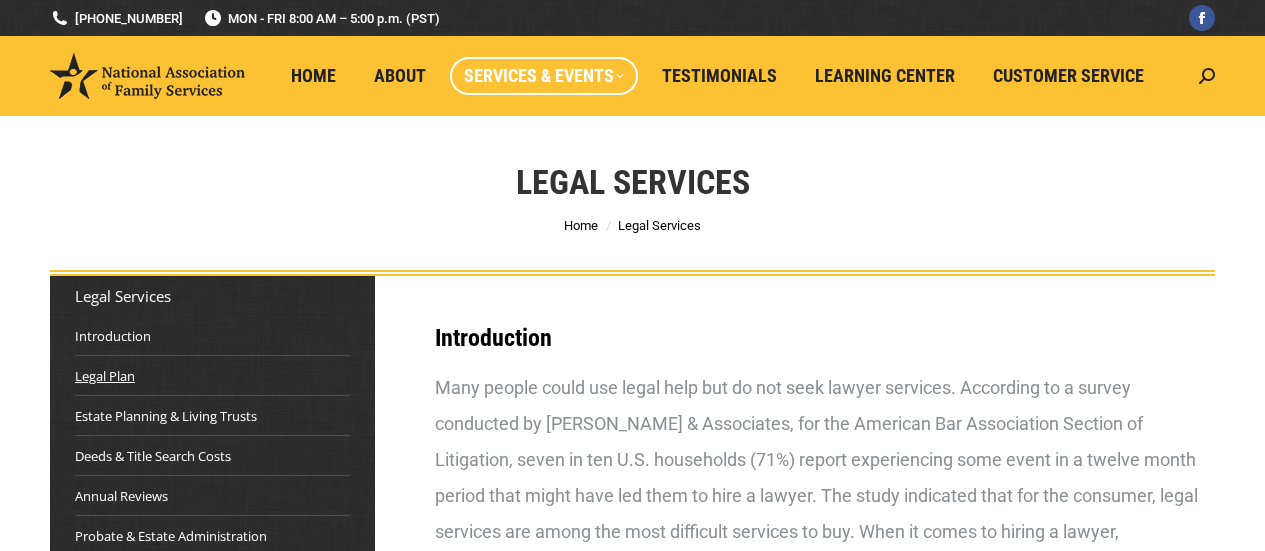 scroll, scrollTop: 0, scrollLeft: 0, axis: both 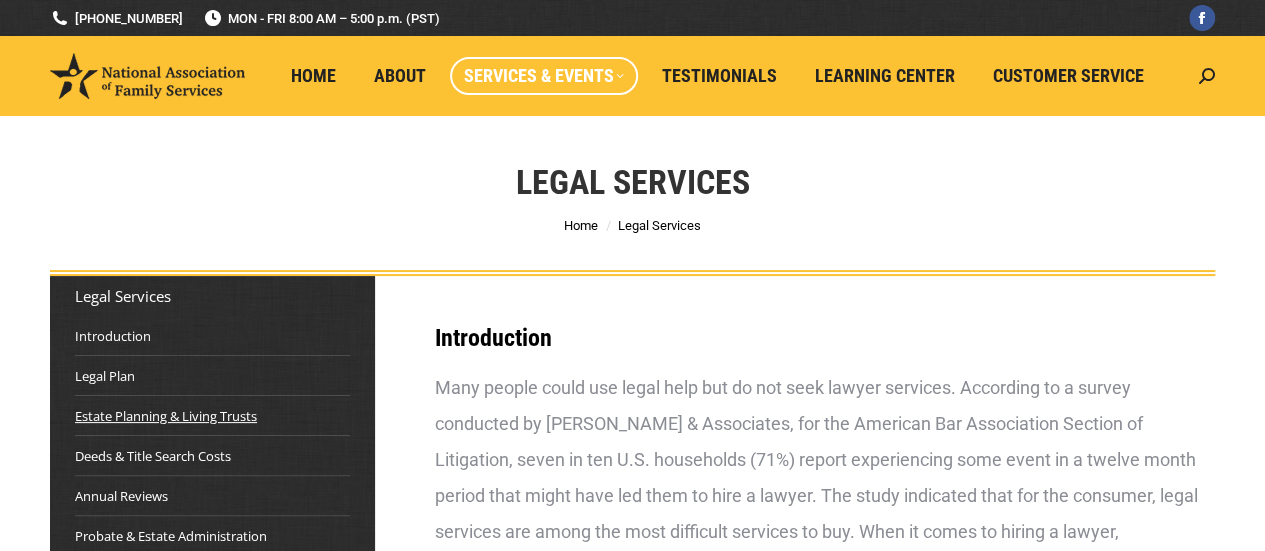 click on "Estate Planning & Living Trusts" at bounding box center (166, 416) 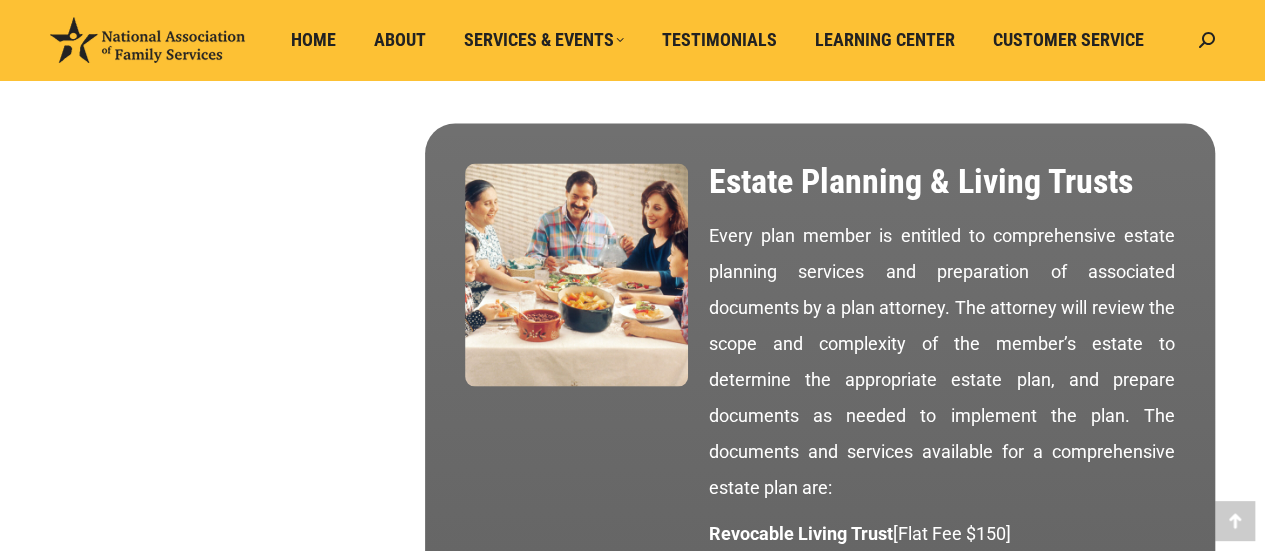 scroll, scrollTop: 1755, scrollLeft: 0, axis: vertical 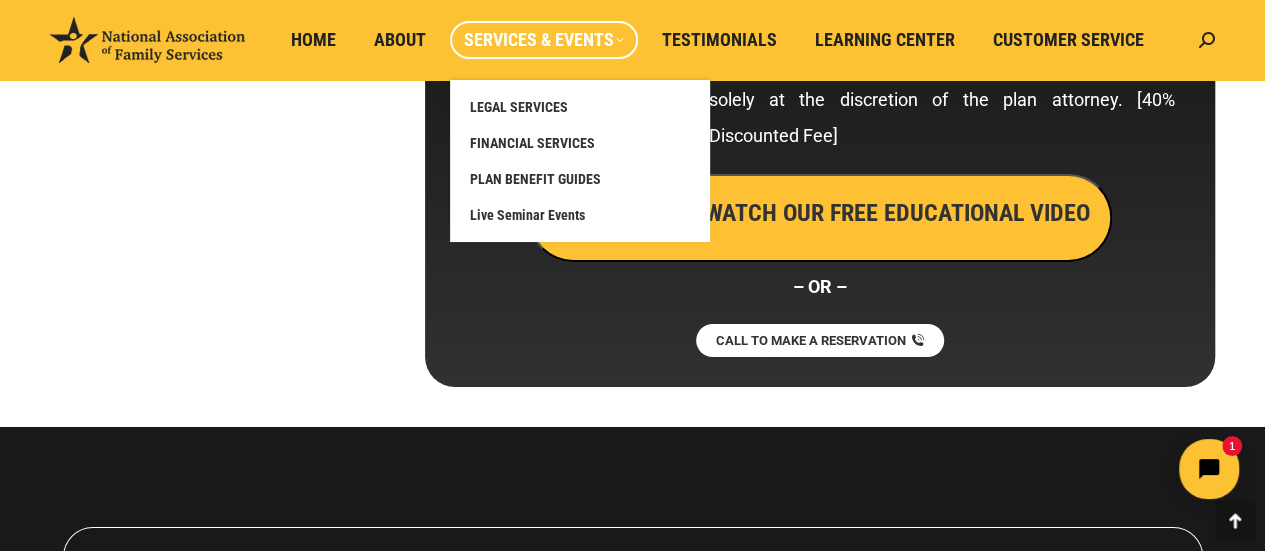 click on "Services & Events" at bounding box center [544, 40] 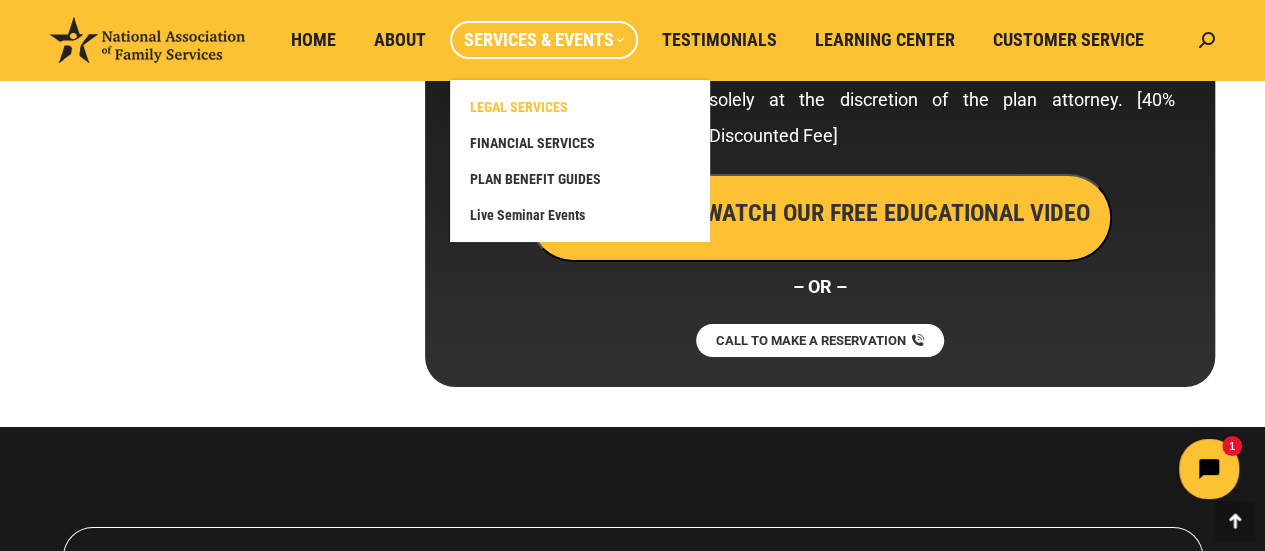 click on "LEGAL SERVICES" at bounding box center [519, 107] 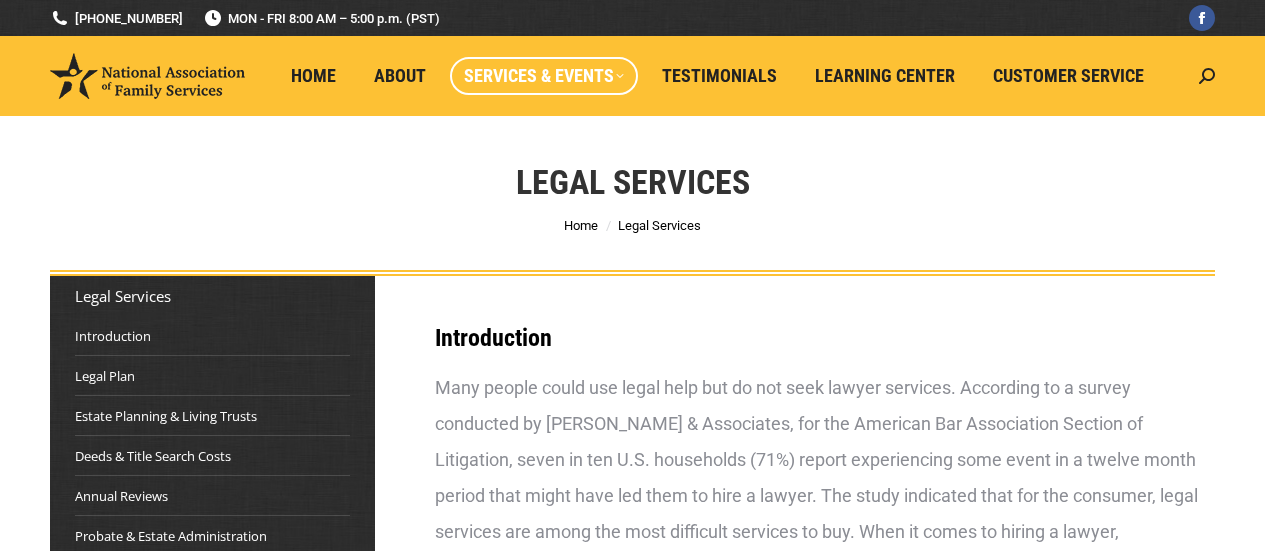 scroll, scrollTop: 0, scrollLeft: 0, axis: both 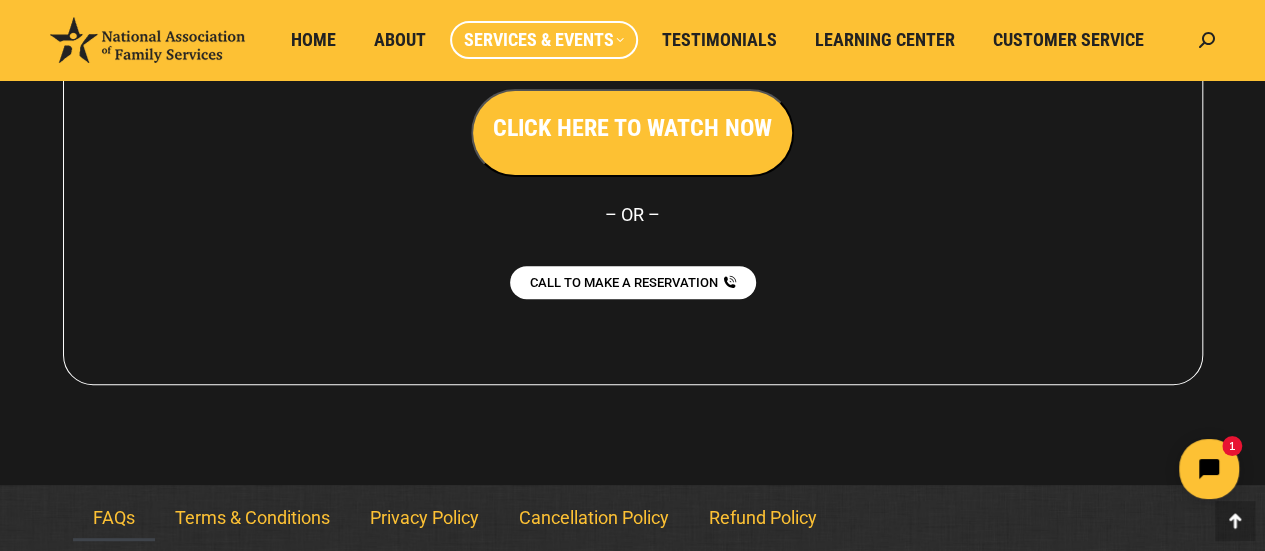 click on "FAQs" 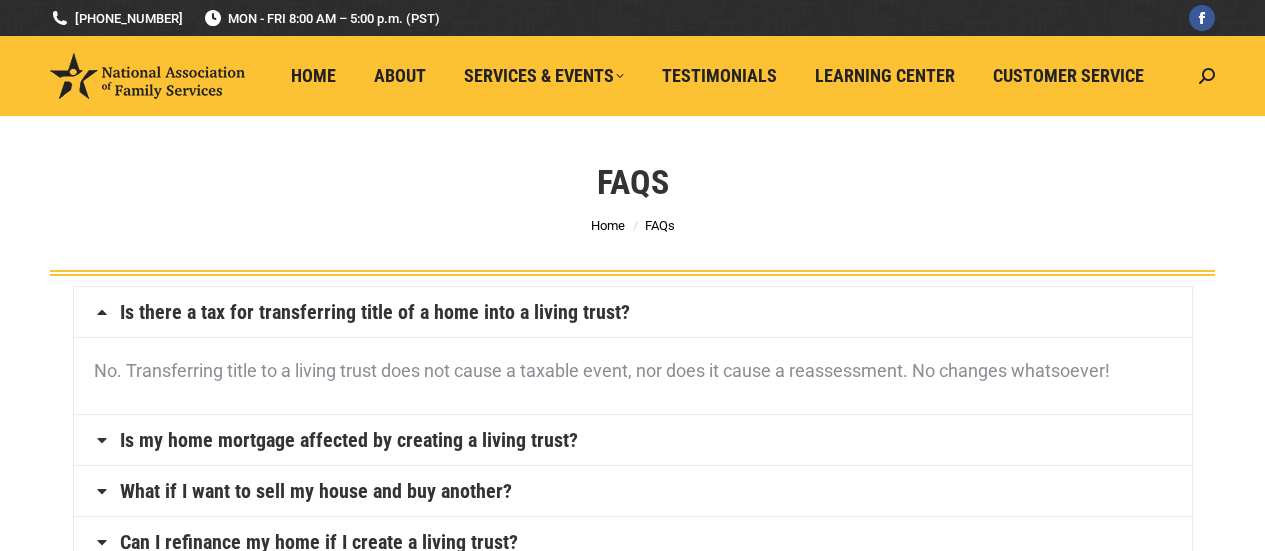 scroll, scrollTop: 0, scrollLeft: 0, axis: both 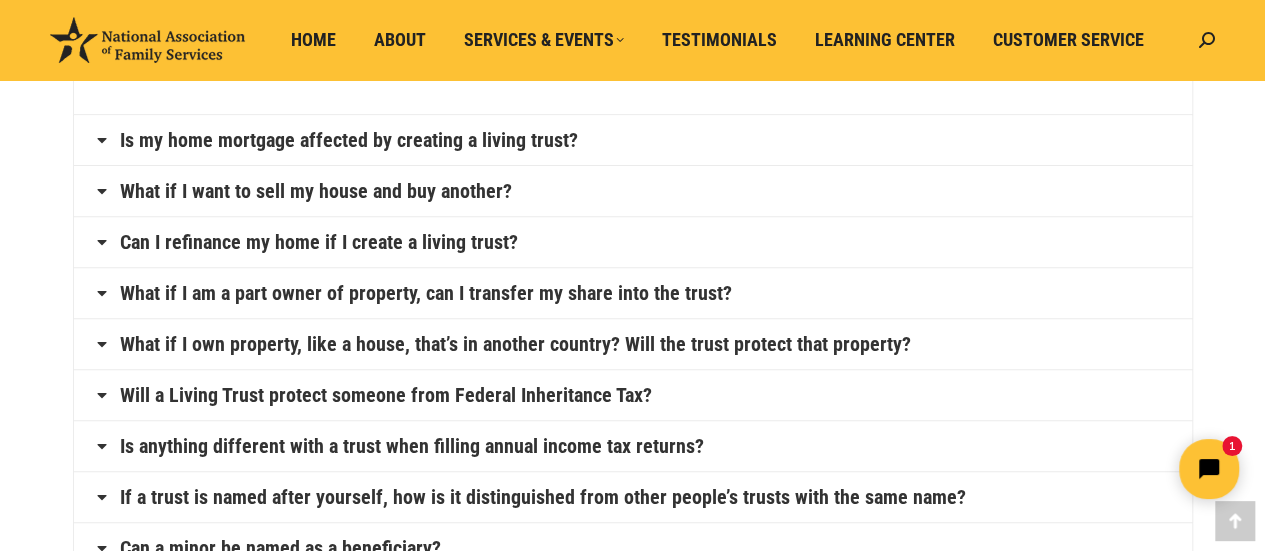 click on "What if I am a part owner of property, can I transfer my share into the trust?" at bounding box center (633, 293) 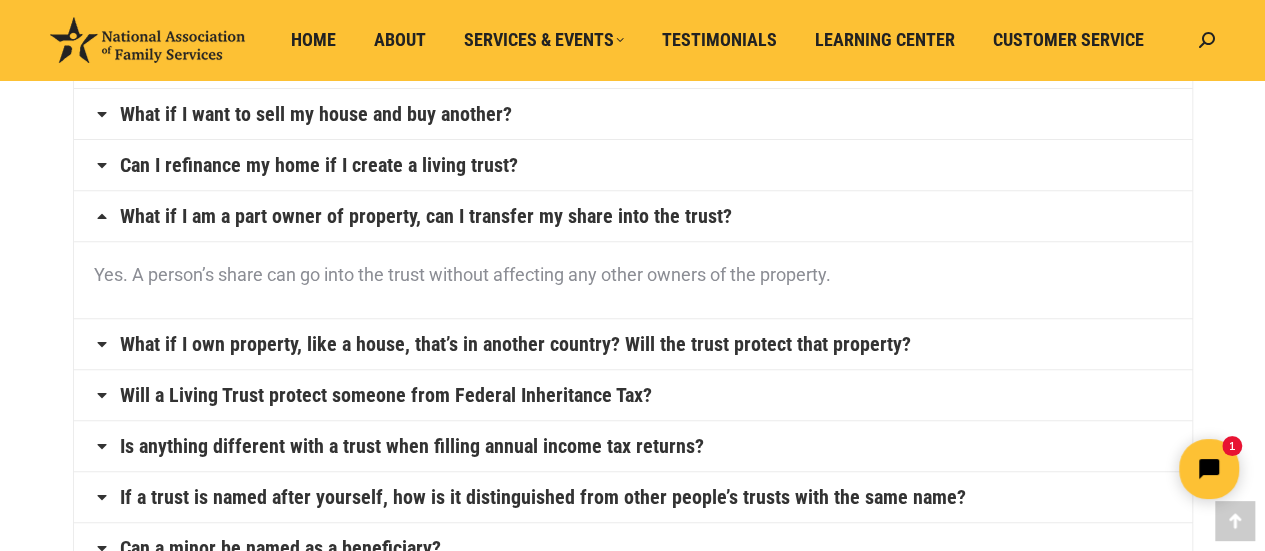 click on "Can I refinance my home if I create a living trust?" at bounding box center [319, 165] 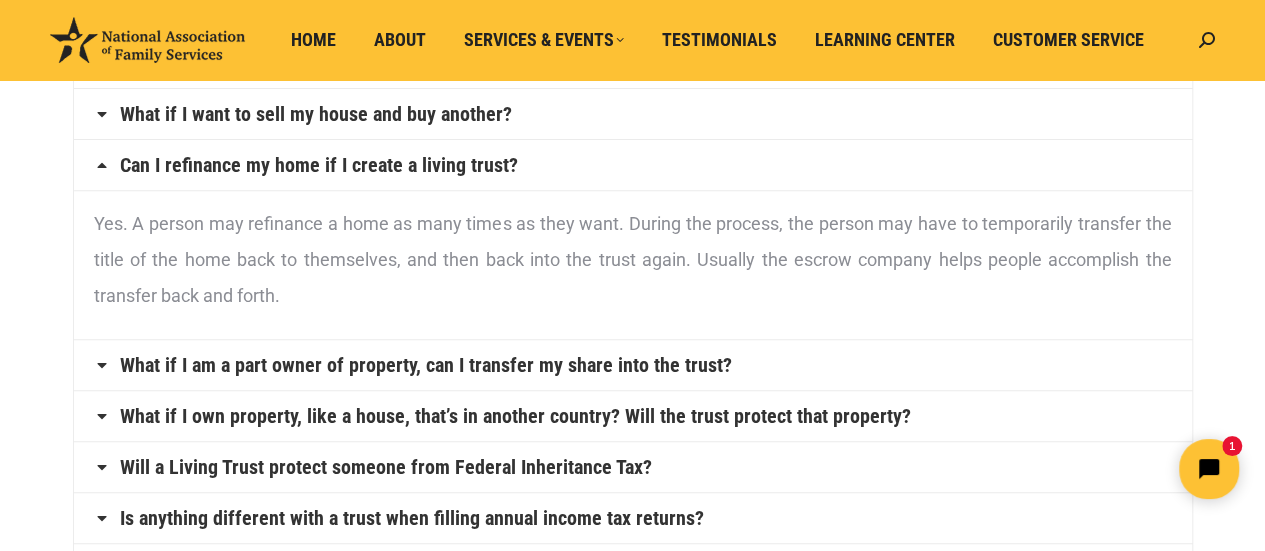 scroll, scrollTop: 200, scrollLeft: 0, axis: vertical 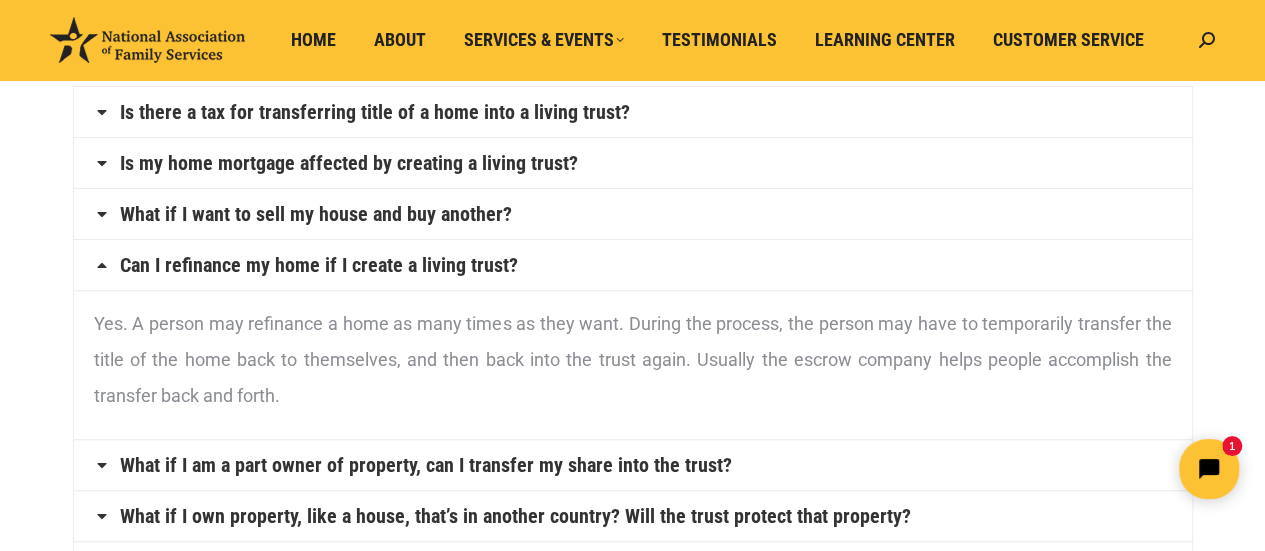 click on "Is my home mortgage affected by creating a living trust?" at bounding box center [349, 163] 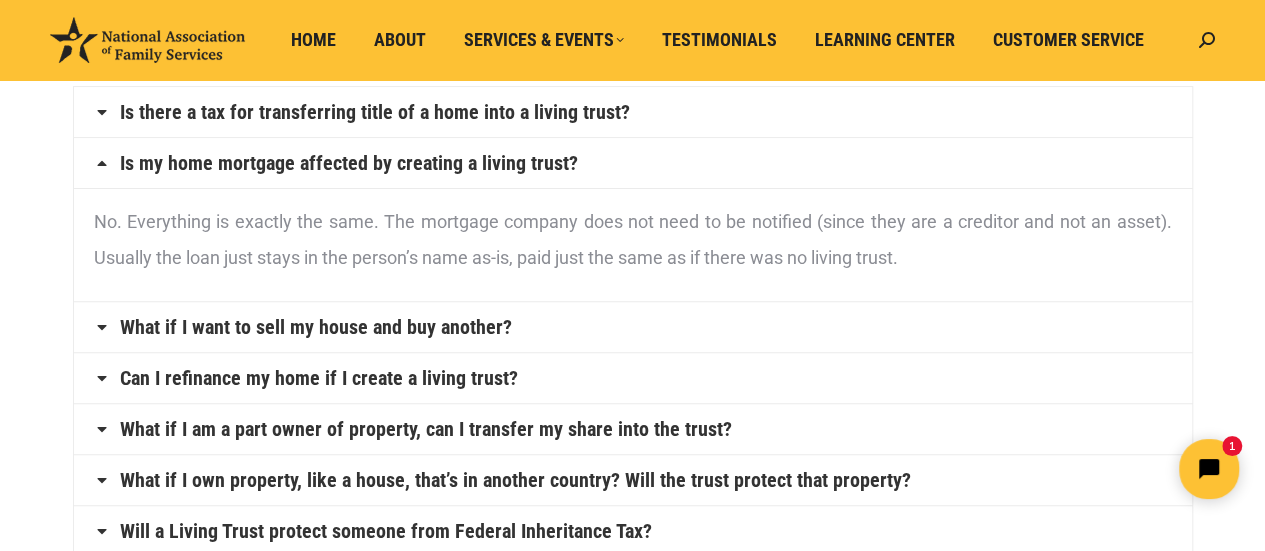 scroll, scrollTop: 100, scrollLeft: 0, axis: vertical 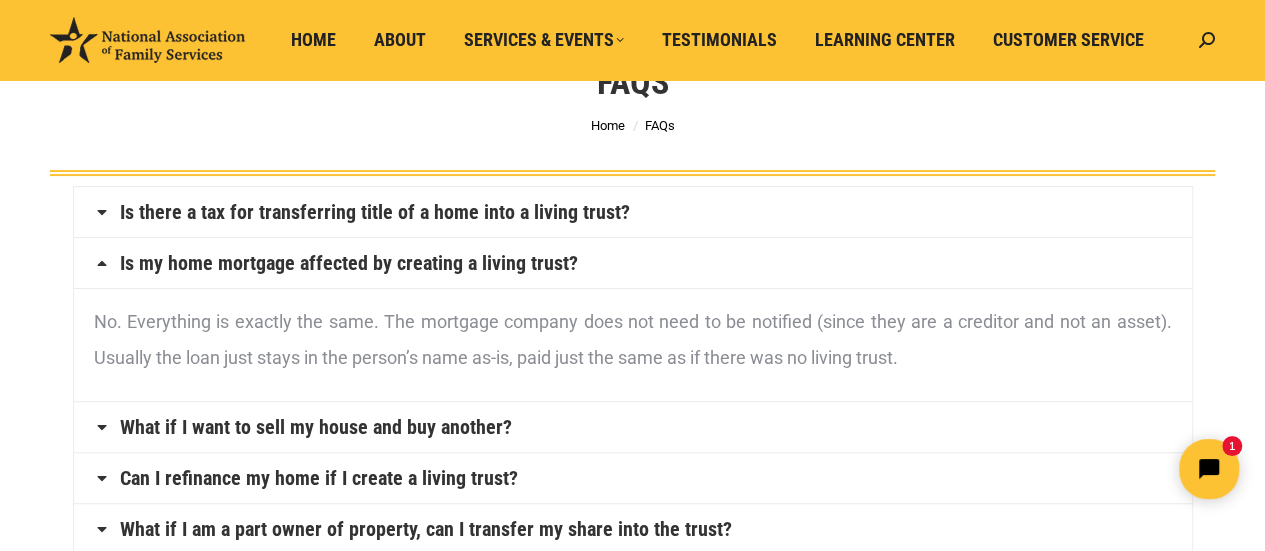 click on "Is there a tax for transferring title of a home into a living trust?" at bounding box center (375, 212) 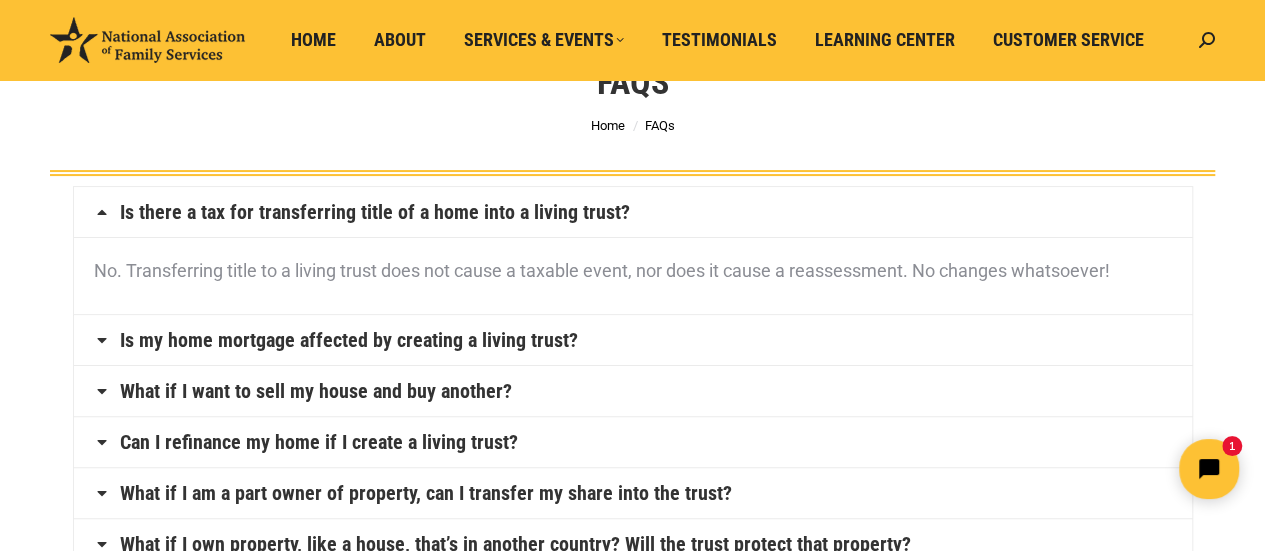 click on "Is my home mortgage affected by creating a living trust?" at bounding box center [349, 340] 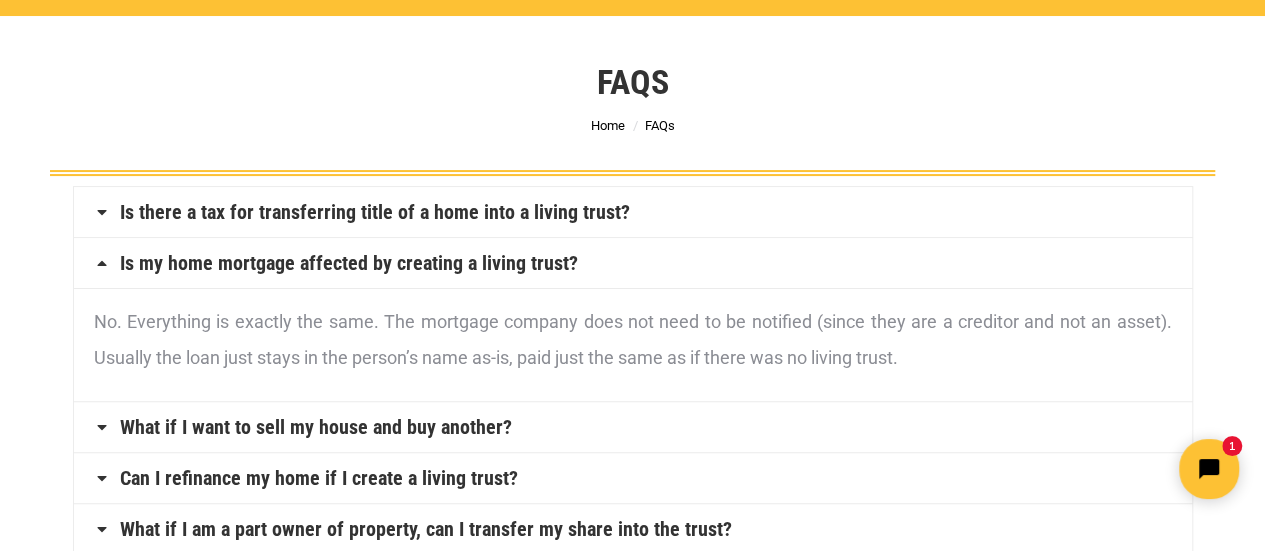 scroll, scrollTop: 0, scrollLeft: 0, axis: both 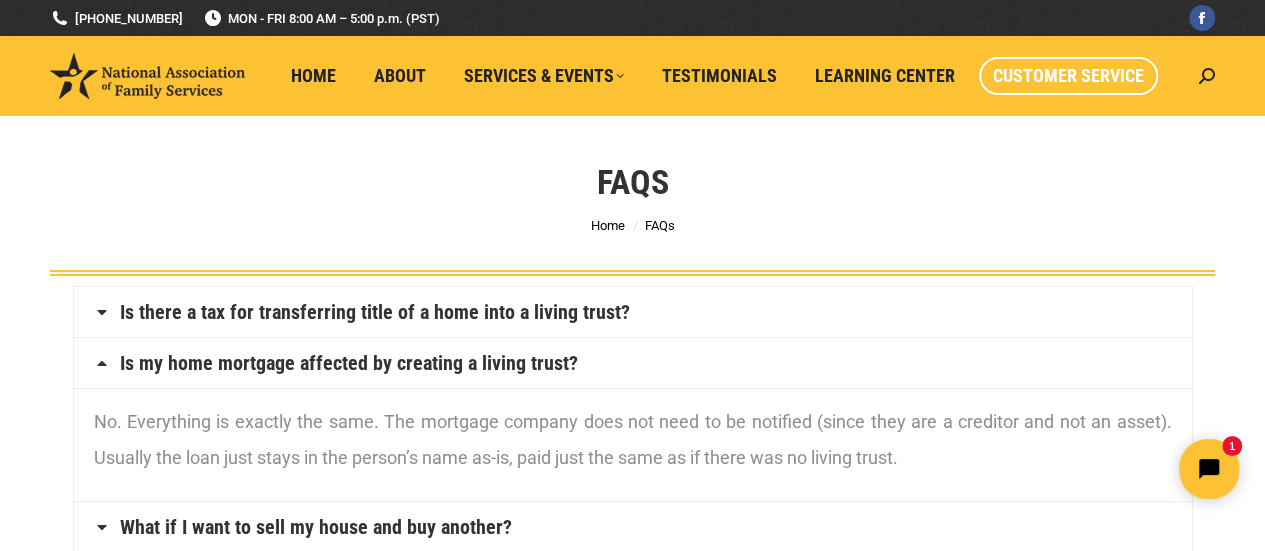 click on "Customer Service" at bounding box center [1068, 76] 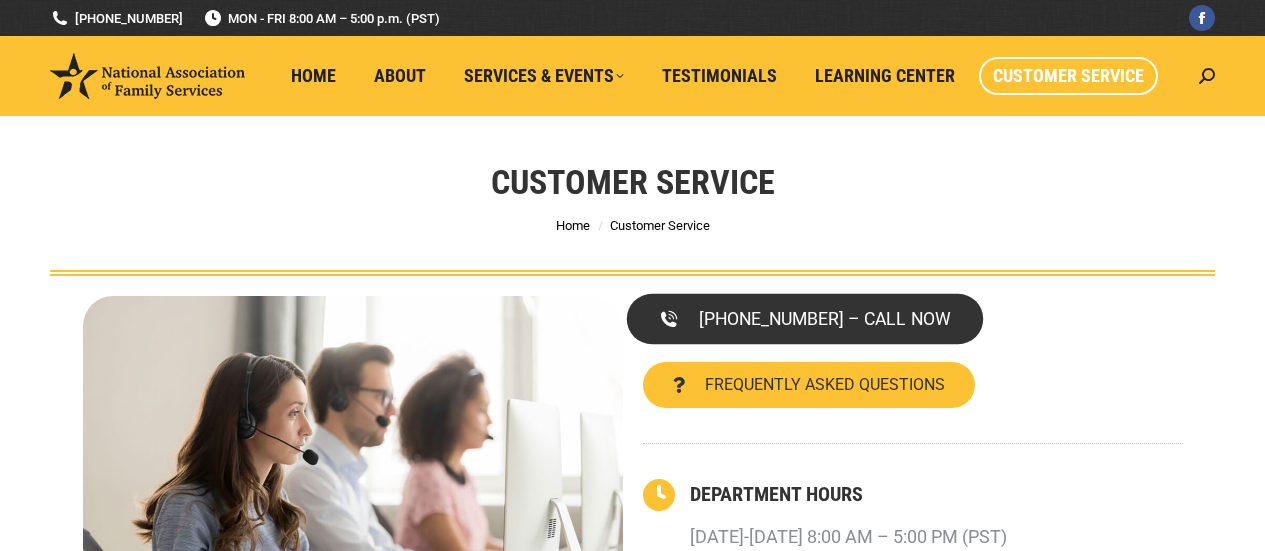 scroll, scrollTop: 0, scrollLeft: 0, axis: both 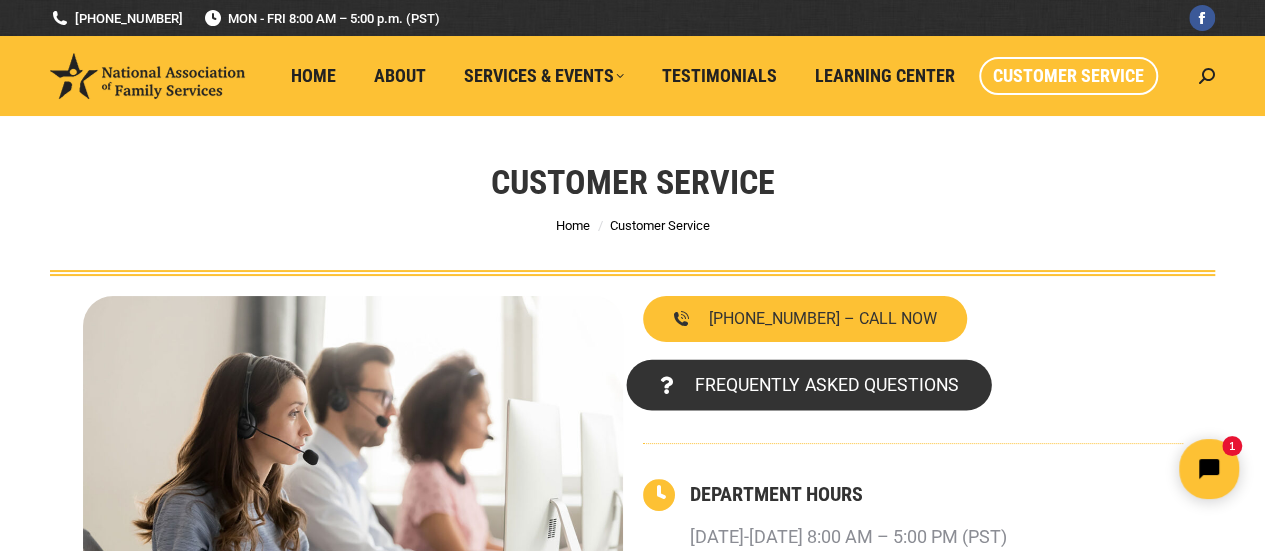 click on "FREQUENTLY ASKED QUESTIONS" at bounding box center [826, 385] 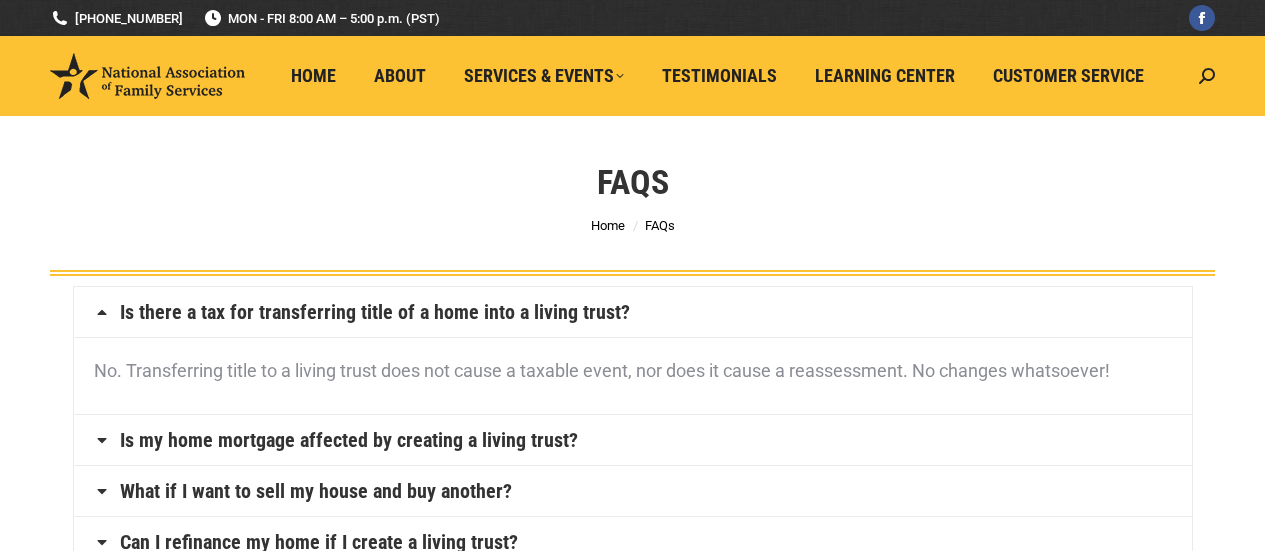 scroll, scrollTop: 0, scrollLeft: 0, axis: both 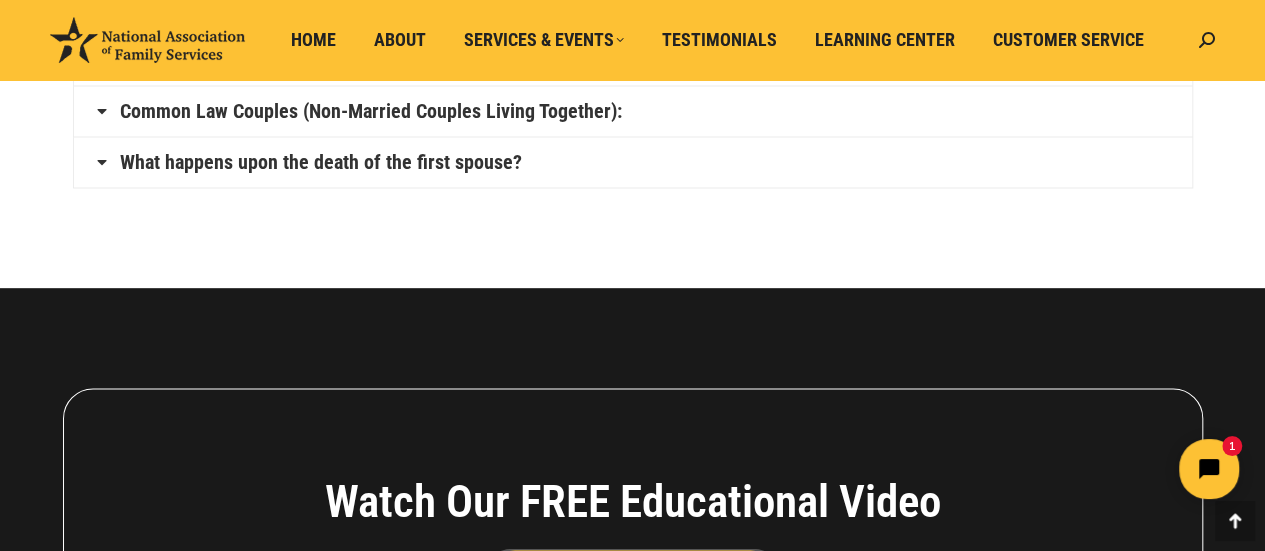 click on "What happens upon the death of the first spouse?" at bounding box center [321, 162] 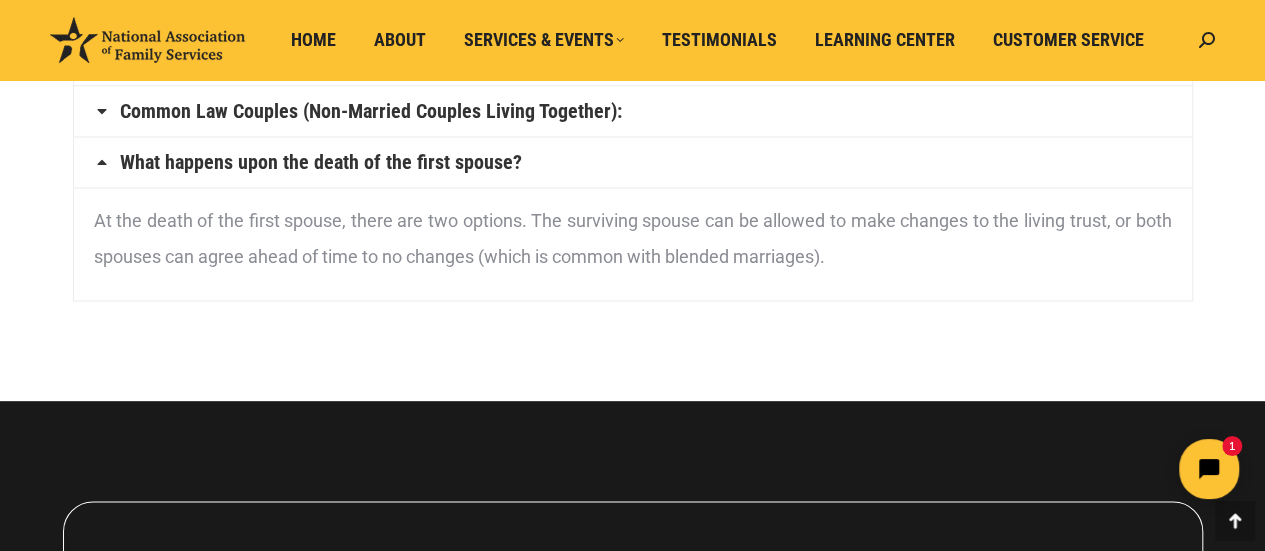 scroll, scrollTop: 1123, scrollLeft: 0, axis: vertical 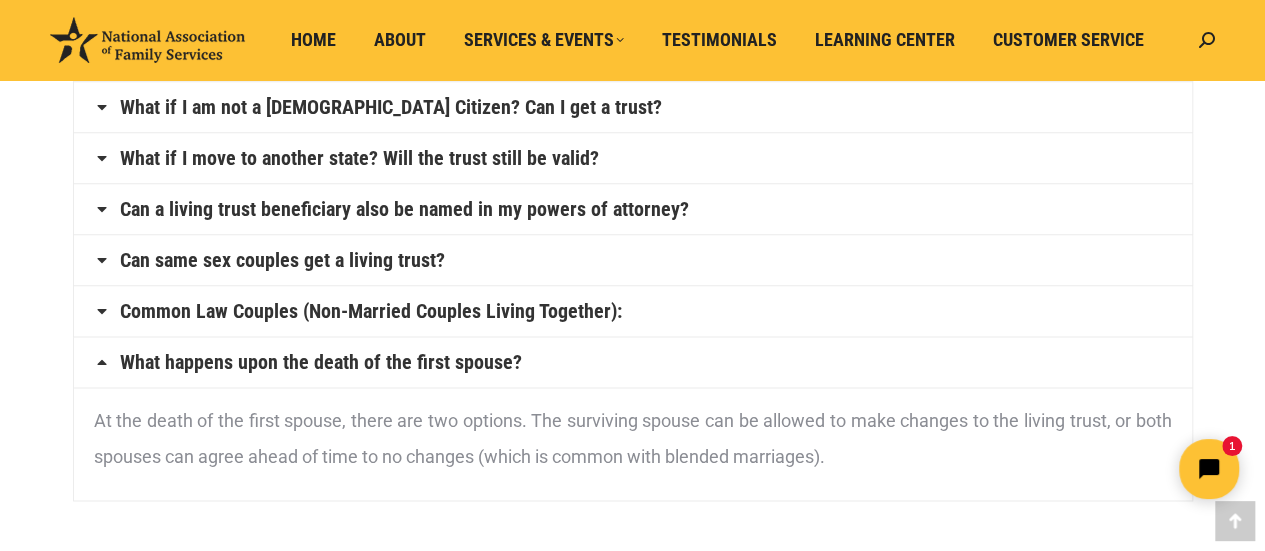 click on "Can a living trust beneficiary also be named in my powers of attorney?" at bounding box center (404, 209) 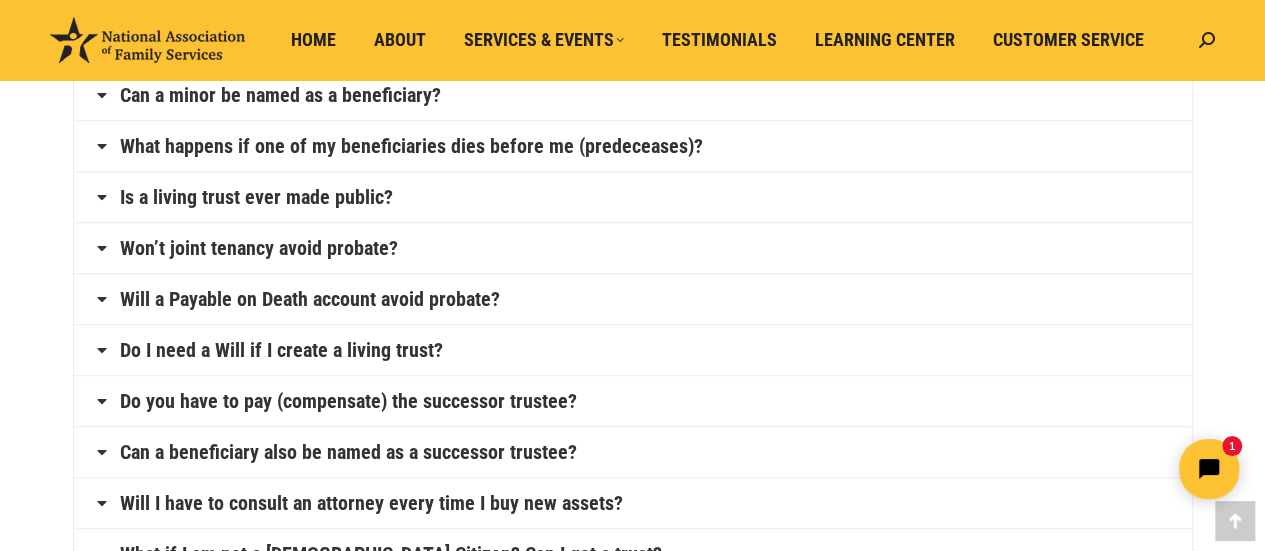 scroll, scrollTop: 670, scrollLeft: 0, axis: vertical 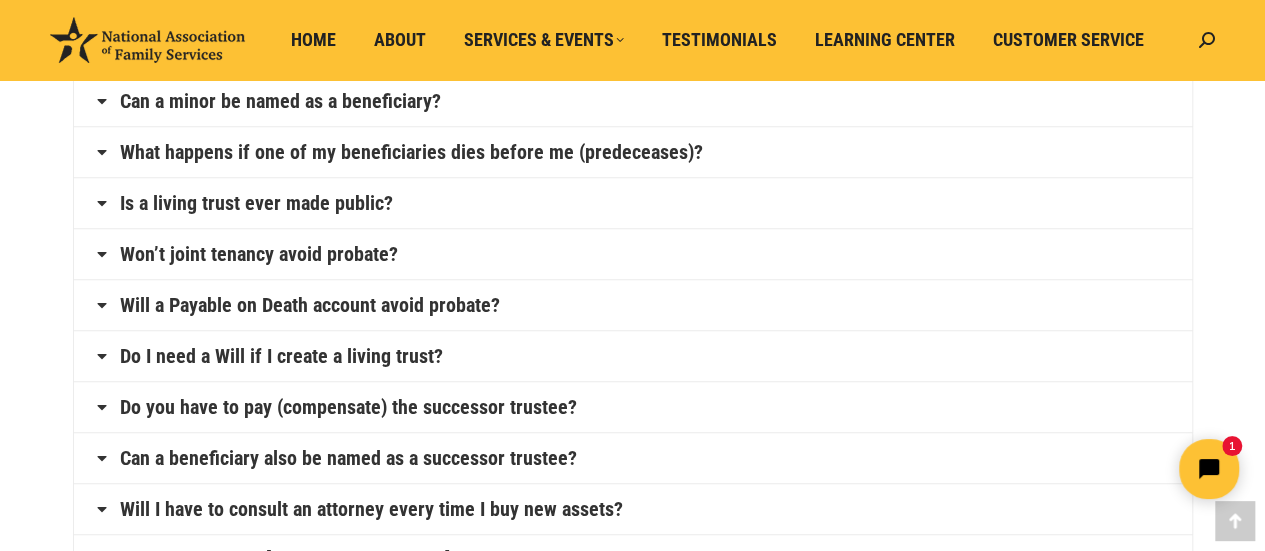 click on "Is a living trust ever made public?" at bounding box center (633, 203) 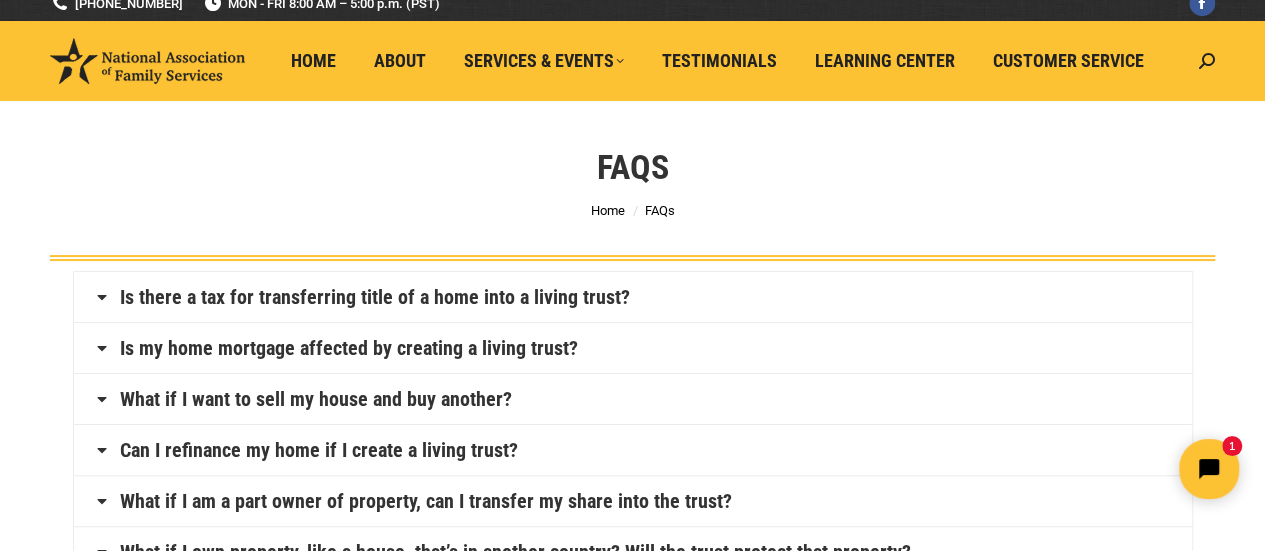 scroll, scrollTop: 16, scrollLeft: 0, axis: vertical 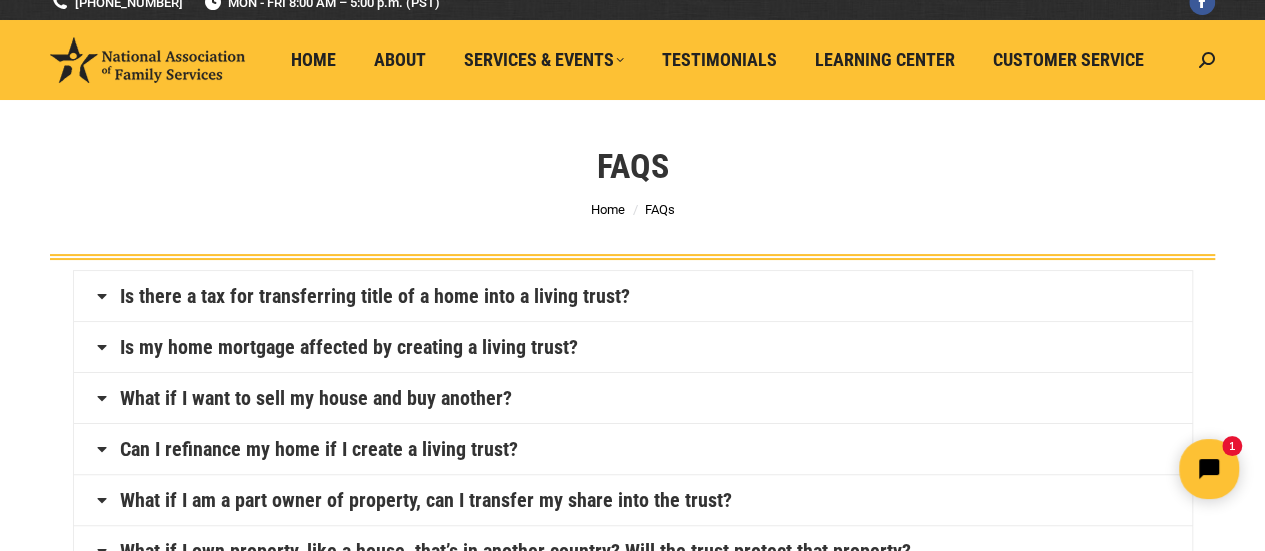click on "Is my home mortgage affected by creating a living trust?" at bounding box center (349, 347) 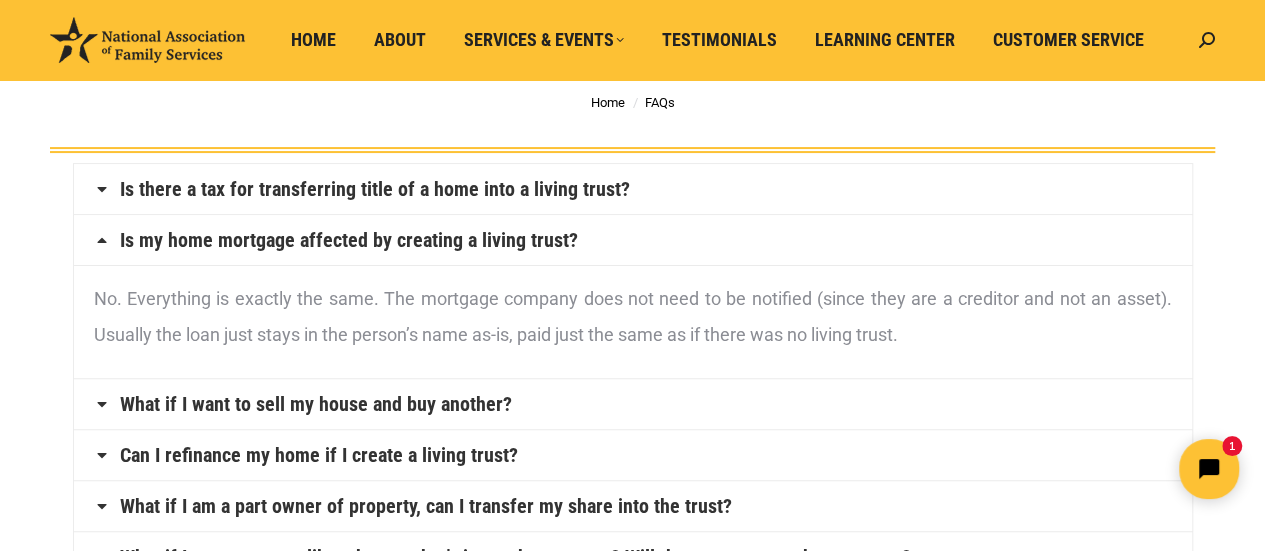 scroll, scrollTop: 130, scrollLeft: 0, axis: vertical 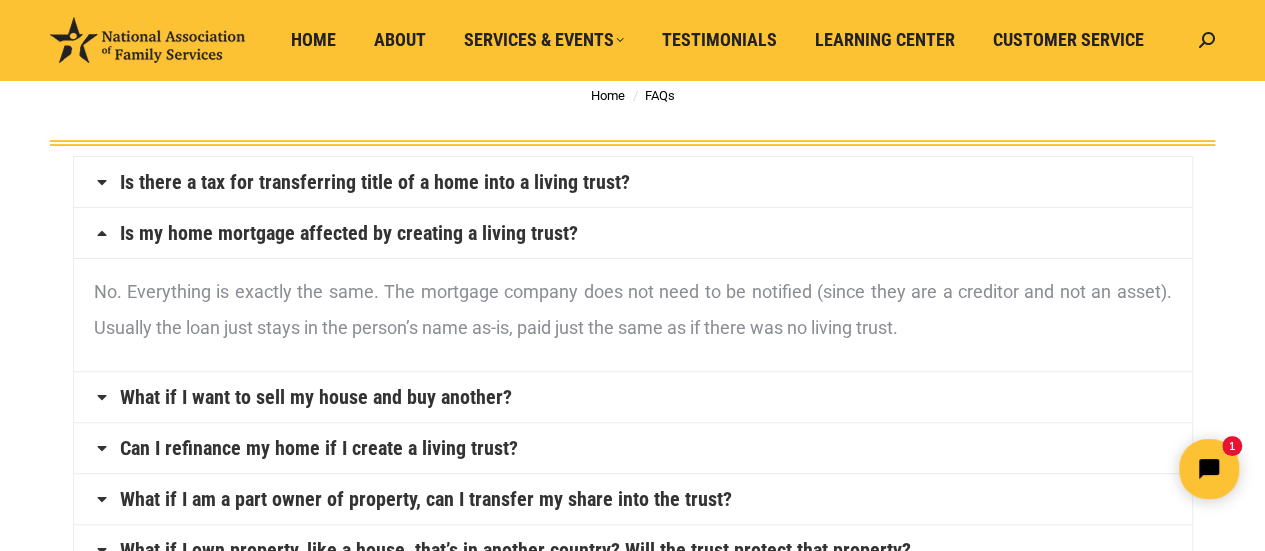click on "What if I want to sell my house and buy another?" at bounding box center (316, 397) 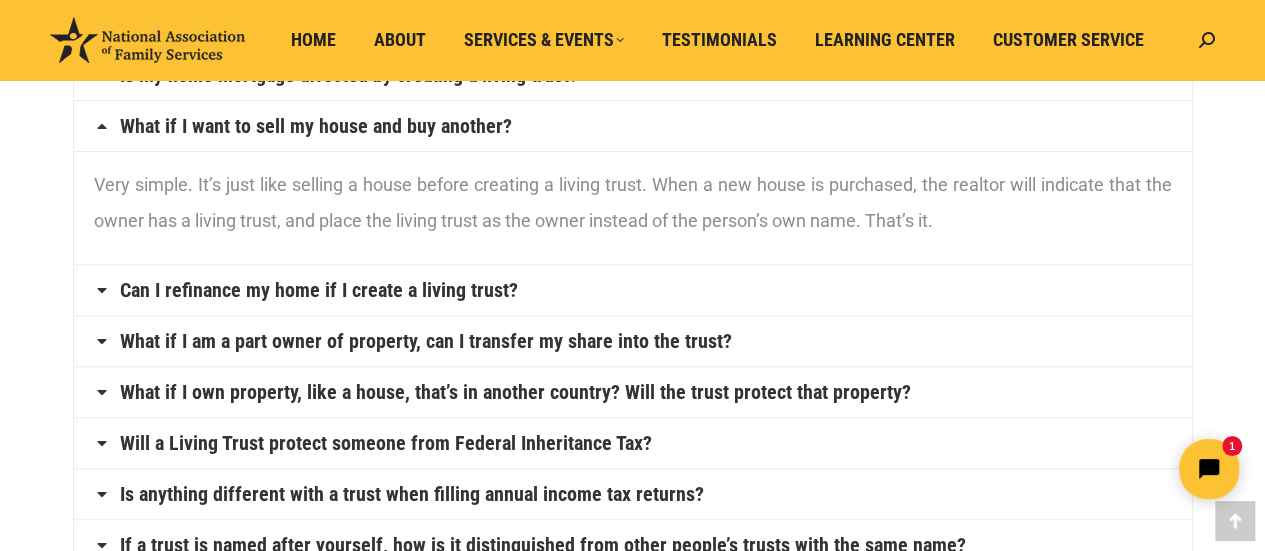 click on "Can I refinance my home if I create a living trust?" at bounding box center (319, 290) 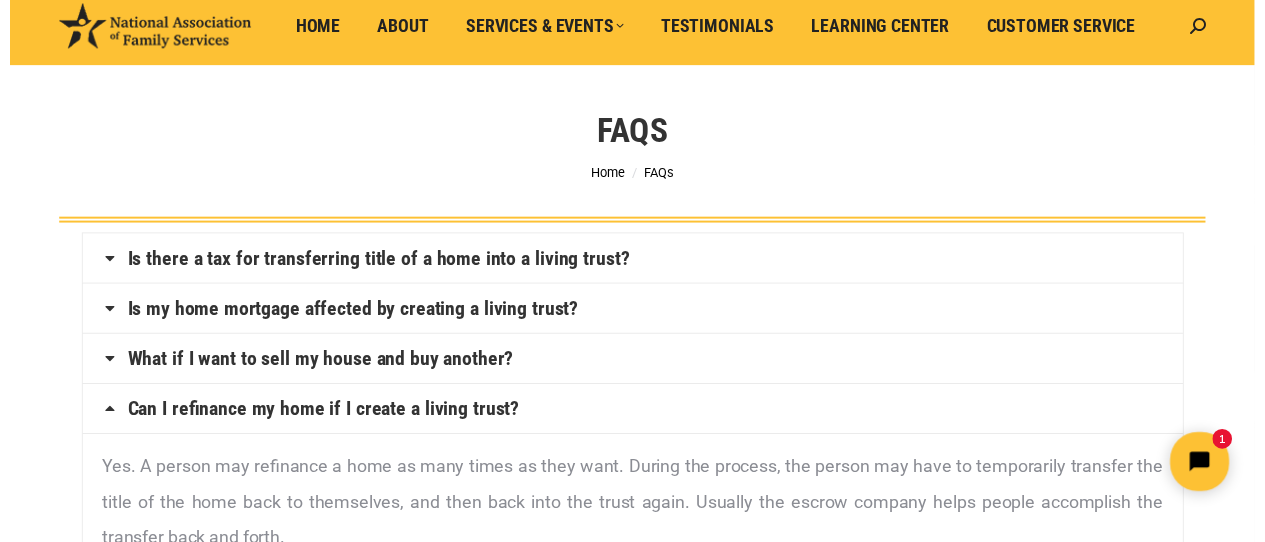 scroll, scrollTop: 0, scrollLeft: 0, axis: both 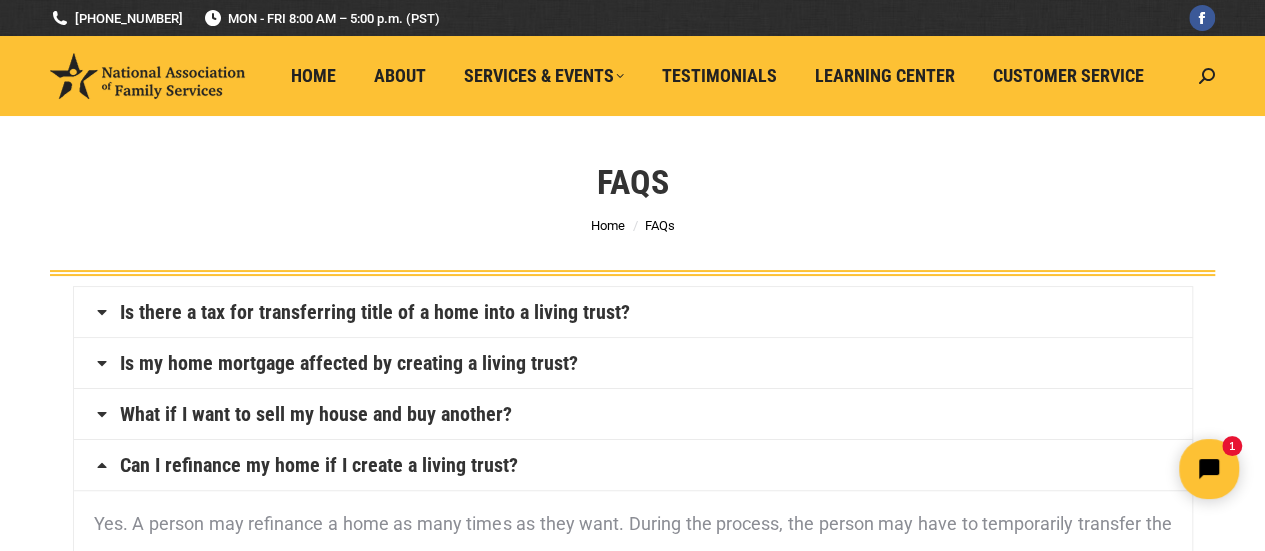 click on "FAQs You are here: Home FAQs" at bounding box center [632, 196] 